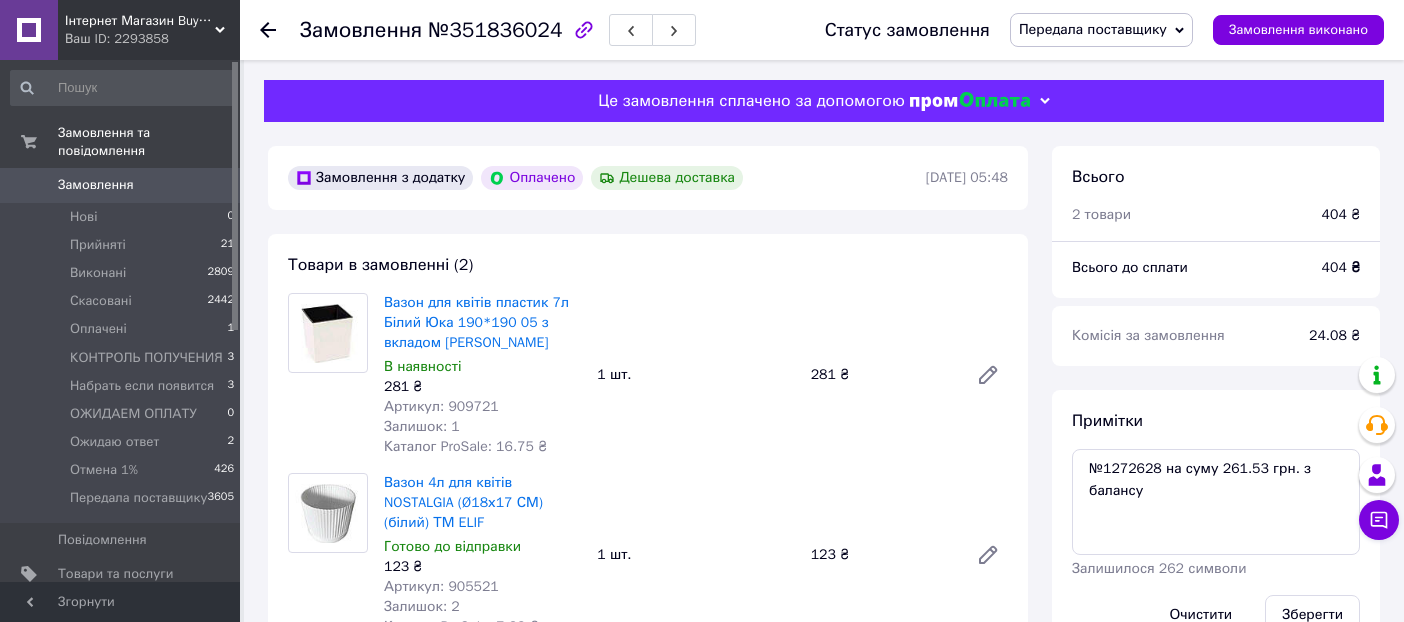 scroll, scrollTop: 222, scrollLeft: 0, axis: vertical 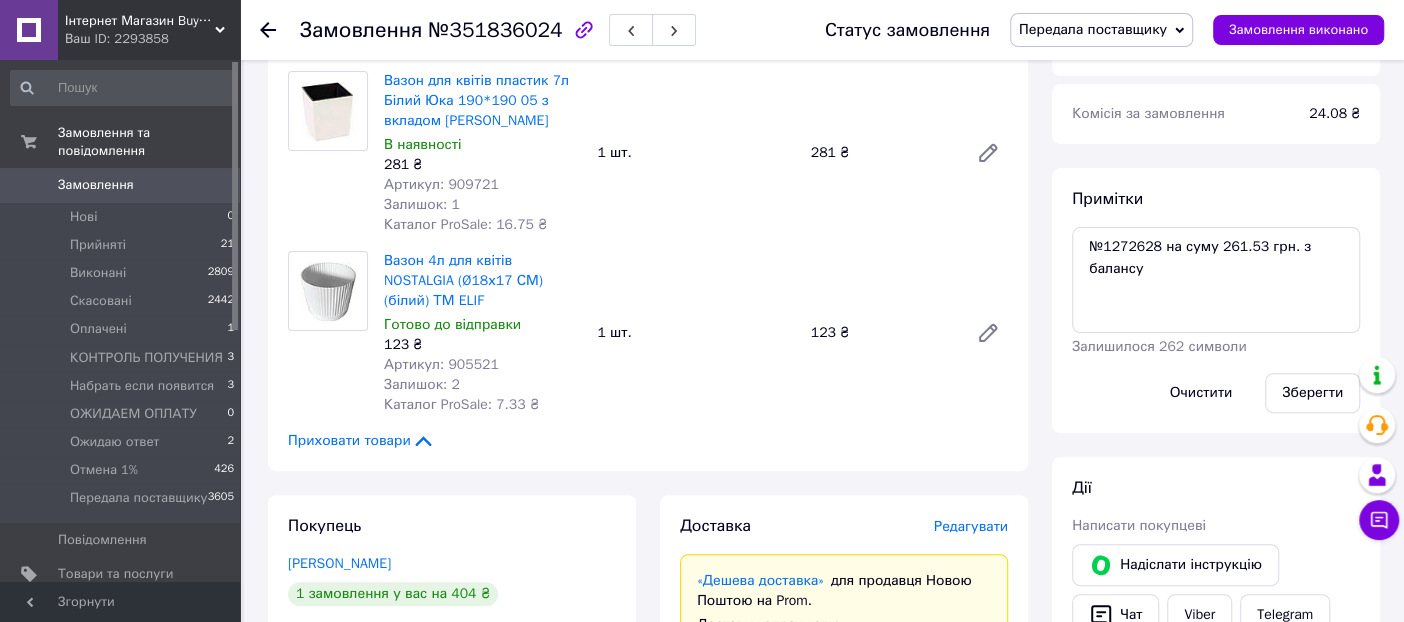click on "Артикул: 909721" at bounding box center [441, 184] 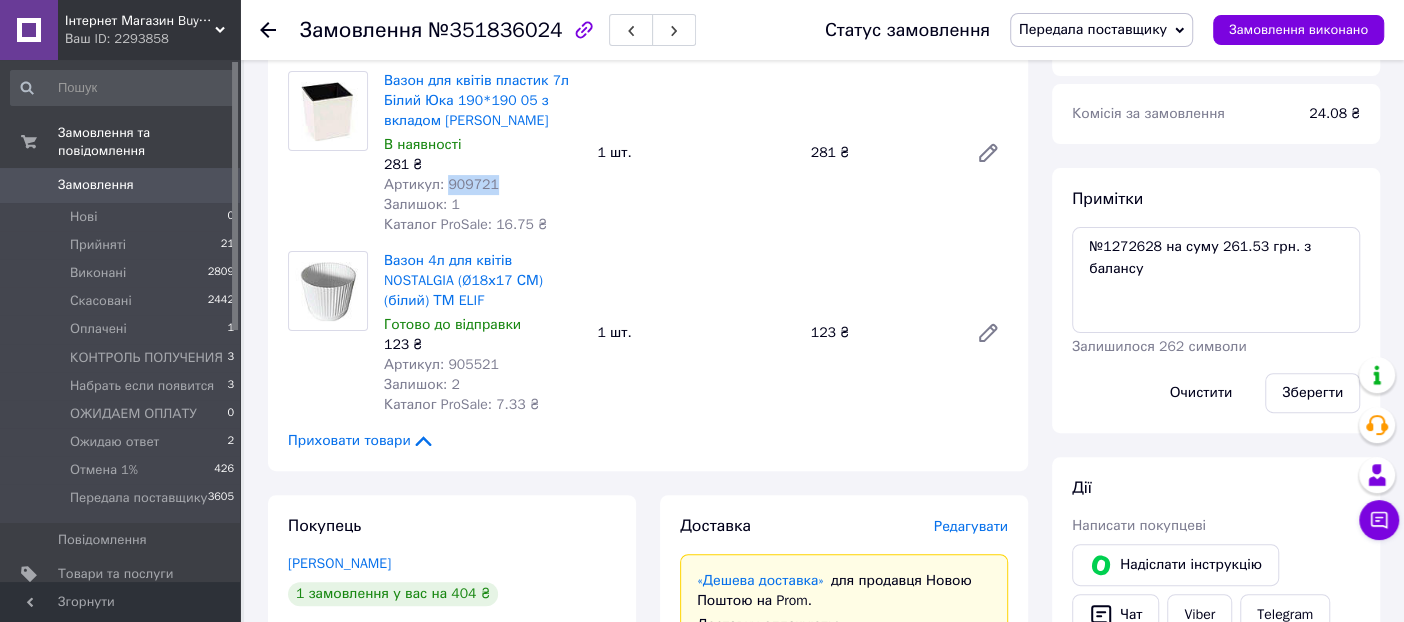 click on "Артикул: 909721" at bounding box center (441, 184) 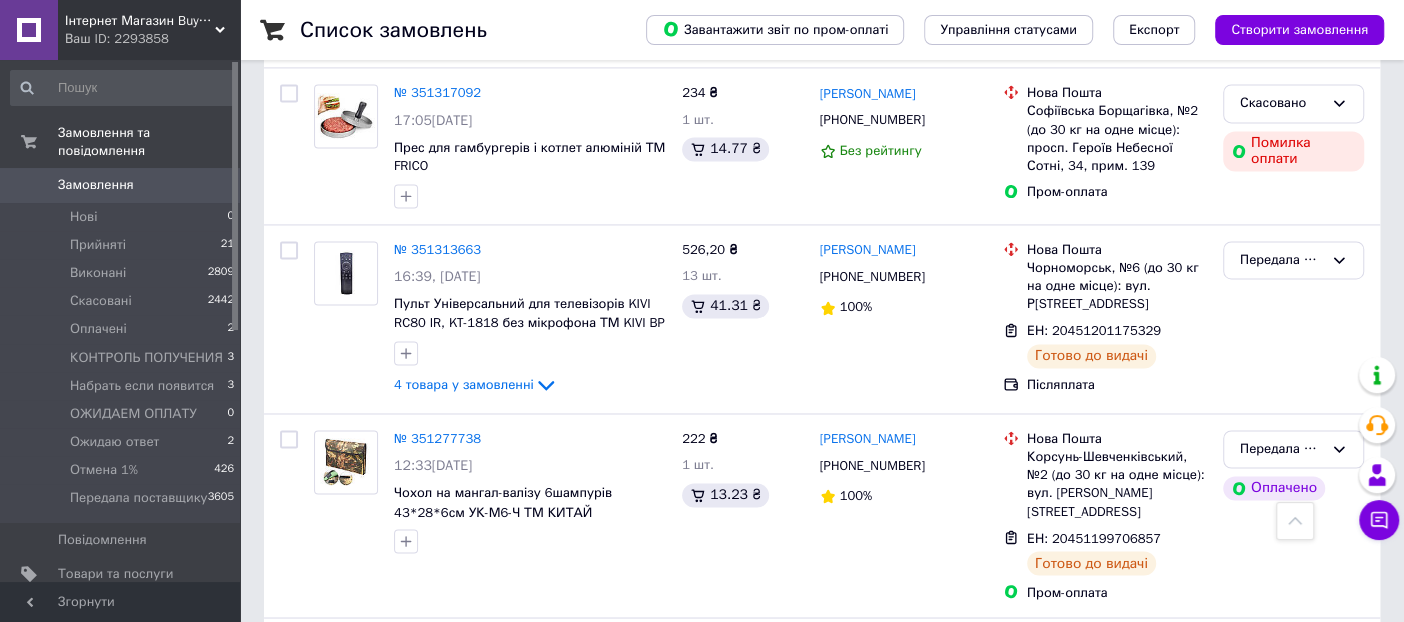 scroll, scrollTop: 6555, scrollLeft: 0, axis: vertical 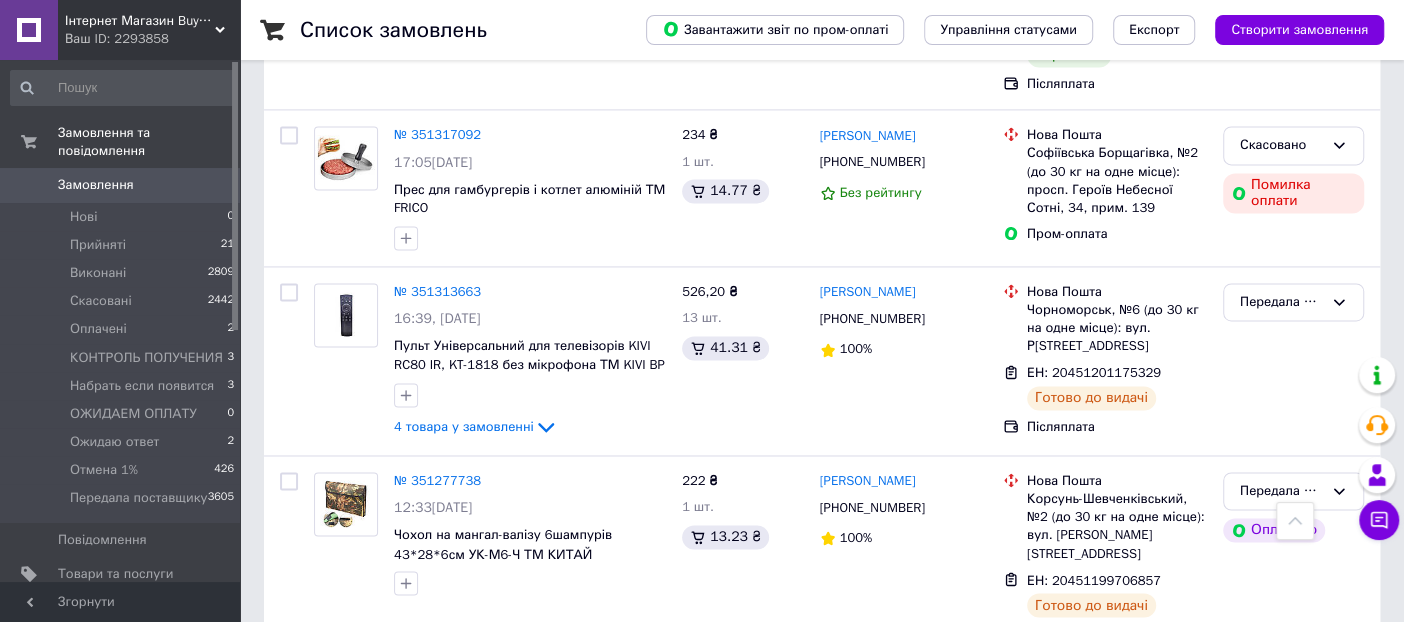 click 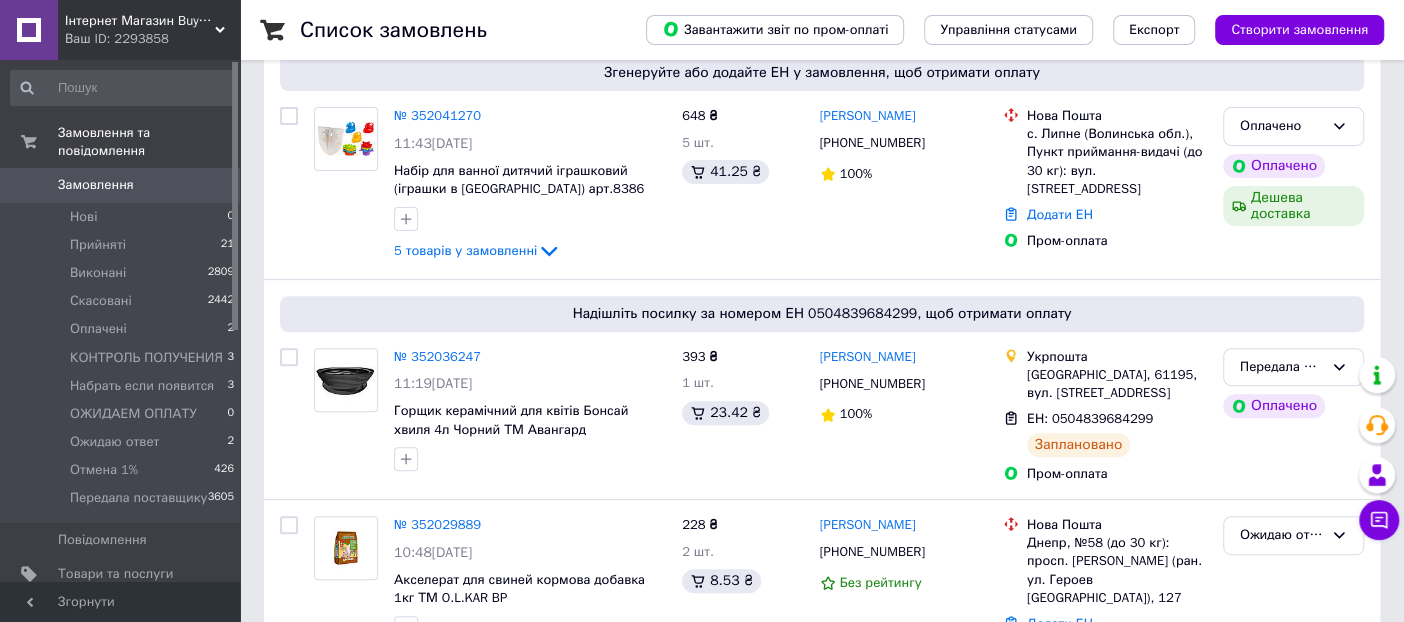 scroll, scrollTop: 444, scrollLeft: 0, axis: vertical 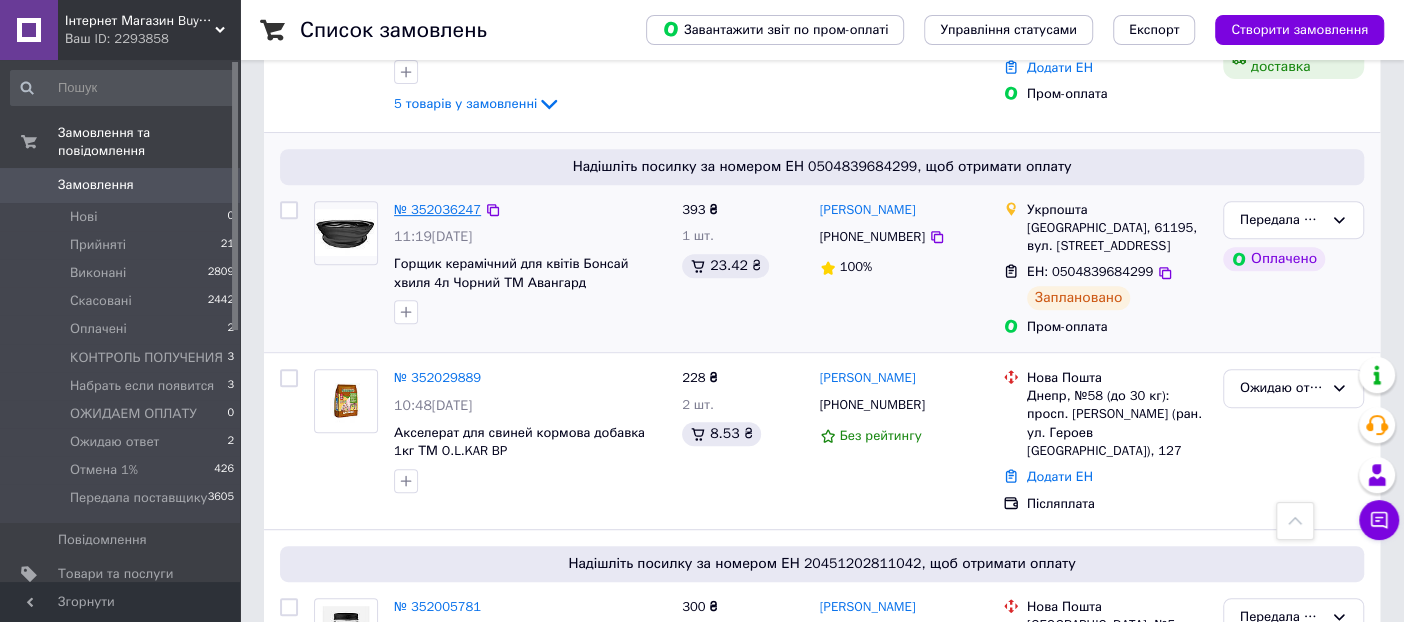 click on "№ 352036247" at bounding box center [437, 209] 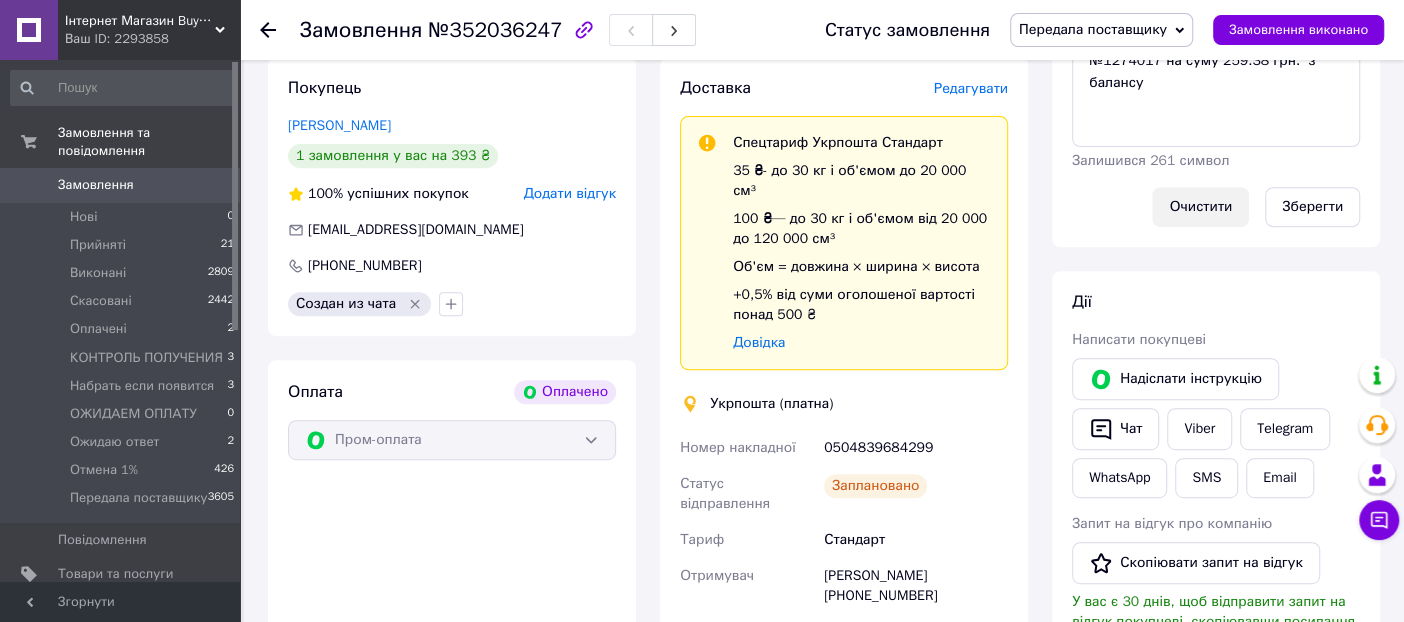 scroll, scrollTop: 222, scrollLeft: 0, axis: vertical 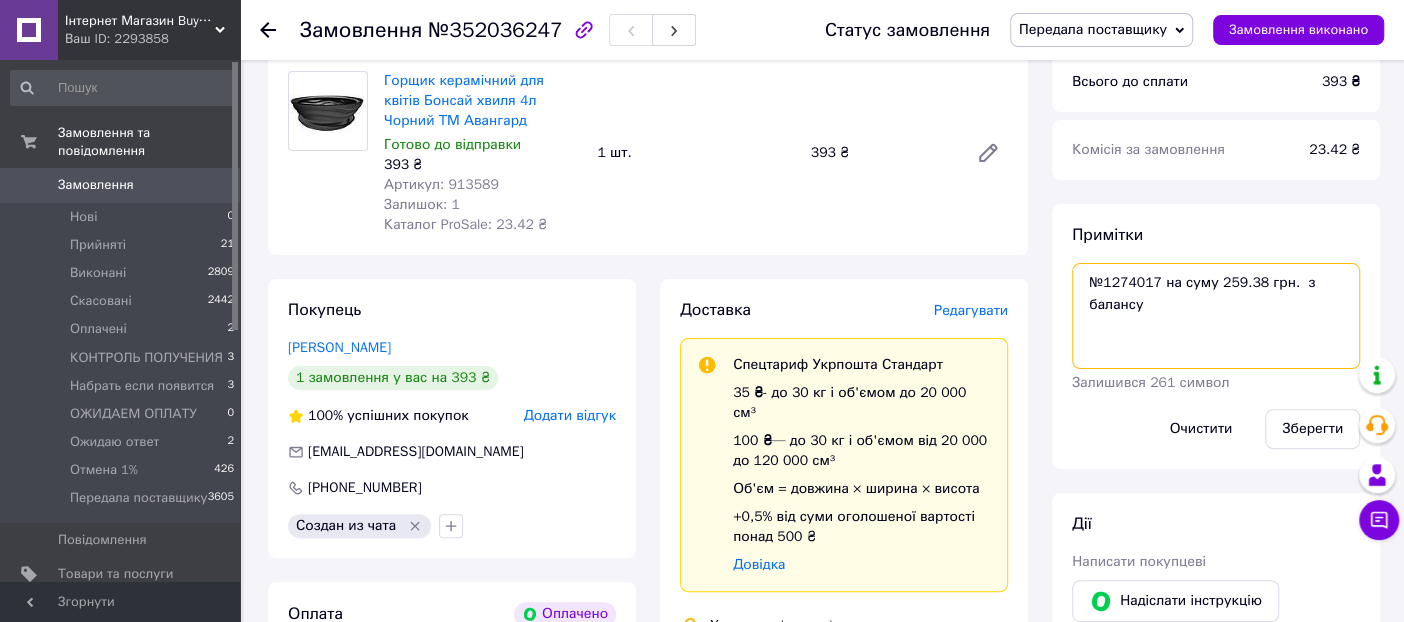 drag, startPoint x: 1147, startPoint y: 285, endPoint x: 1102, endPoint y: 283, distance: 45.044422 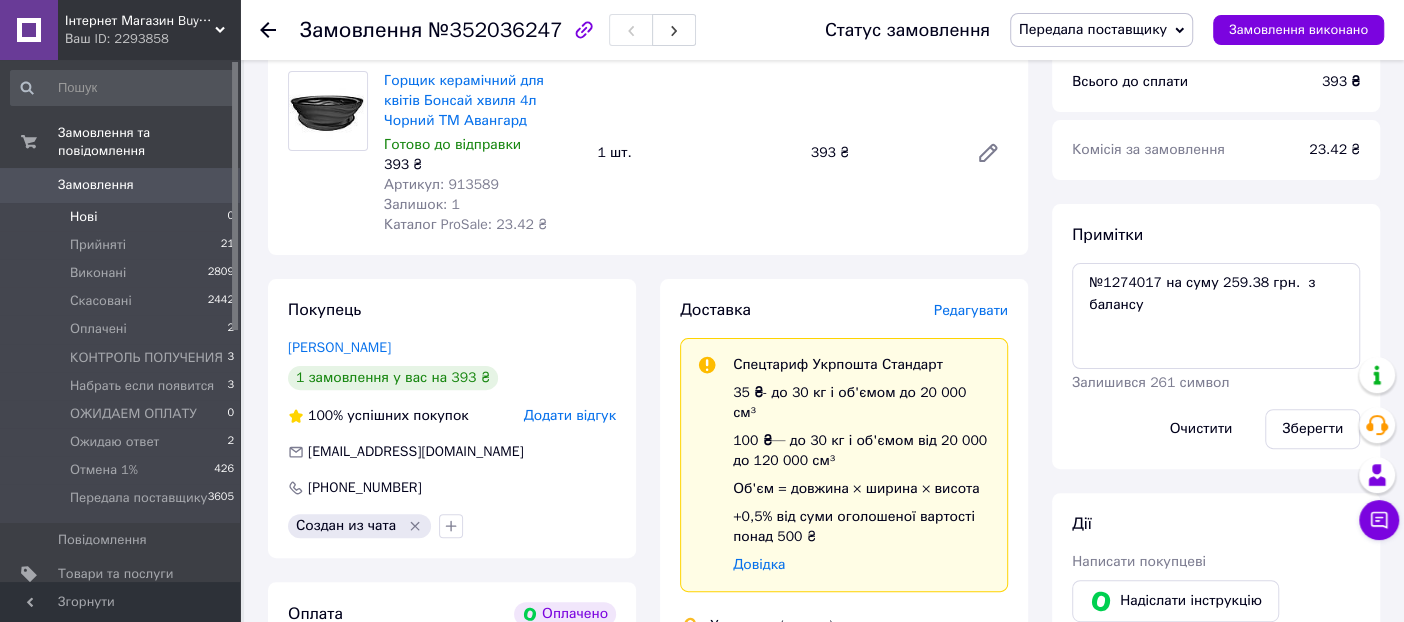click on "Нові 0" at bounding box center (123, 217) 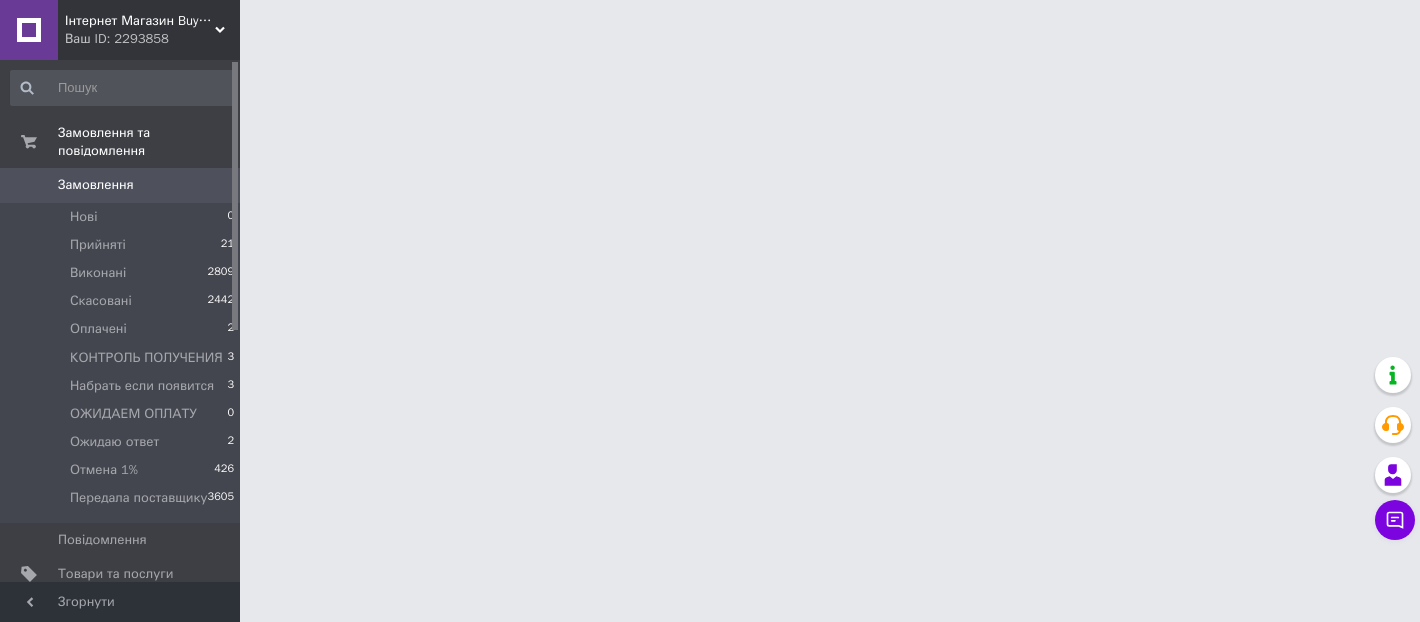click on "Замовлення" at bounding box center (96, 185) 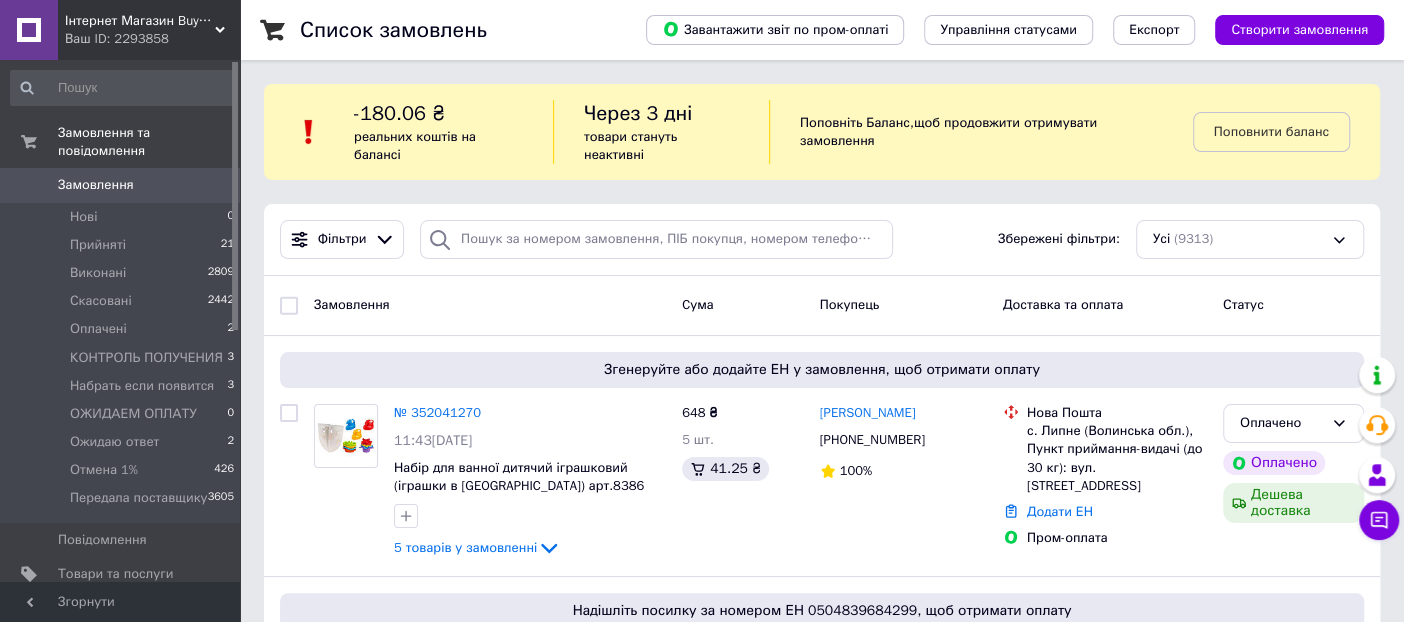 click on "Інтернет Магазин BuyPlace" at bounding box center [140, 21] 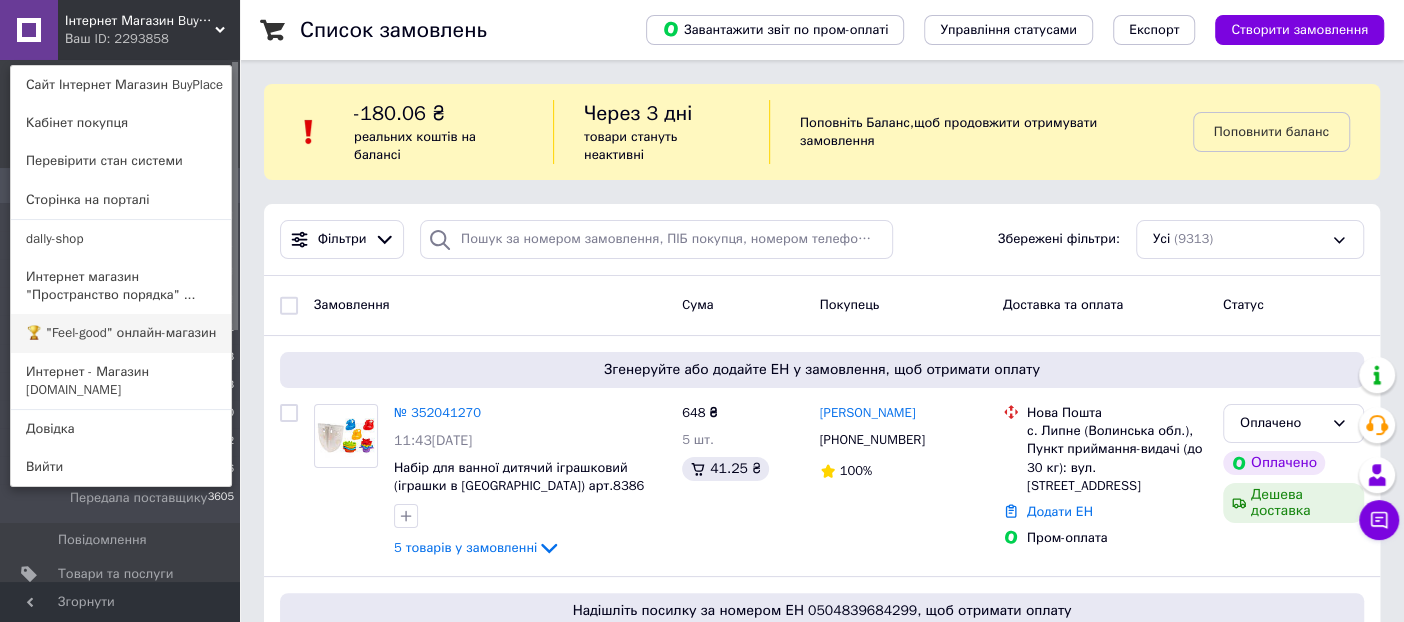 click on "🏆 "Feel-good" онлайн-магазин" at bounding box center [121, 333] 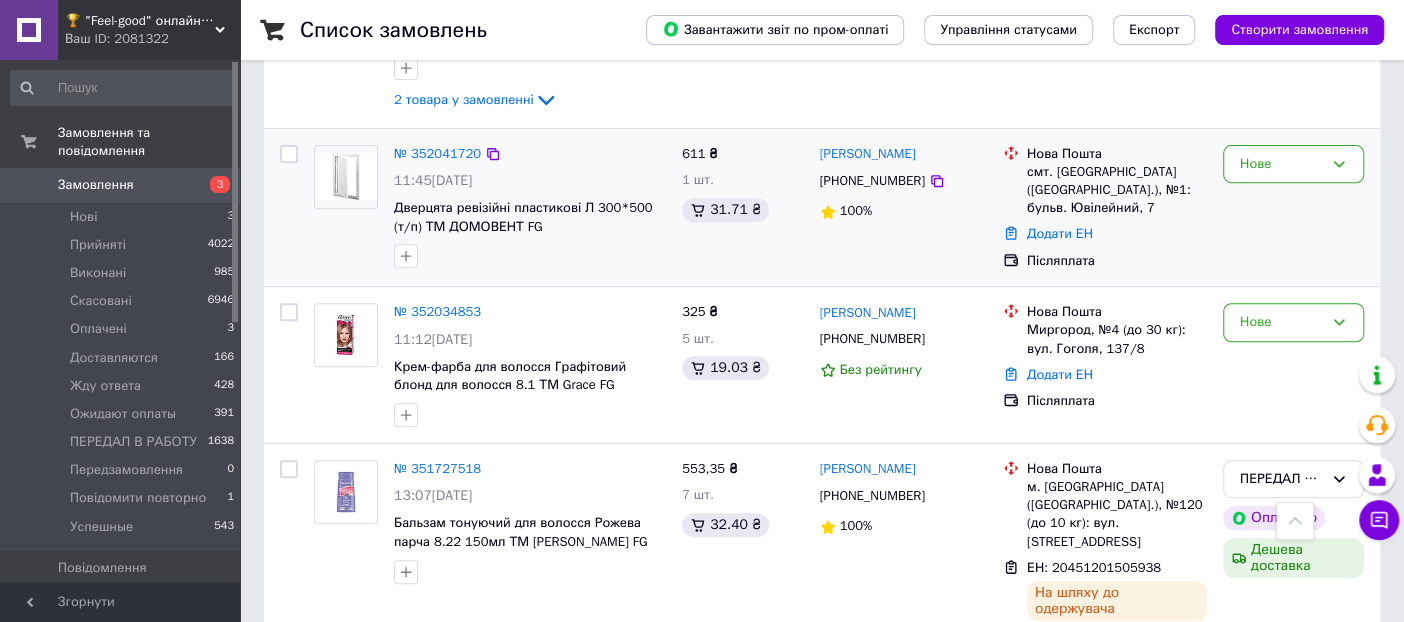 scroll, scrollTop: 333, scrollLeft: 0, axis: vertical 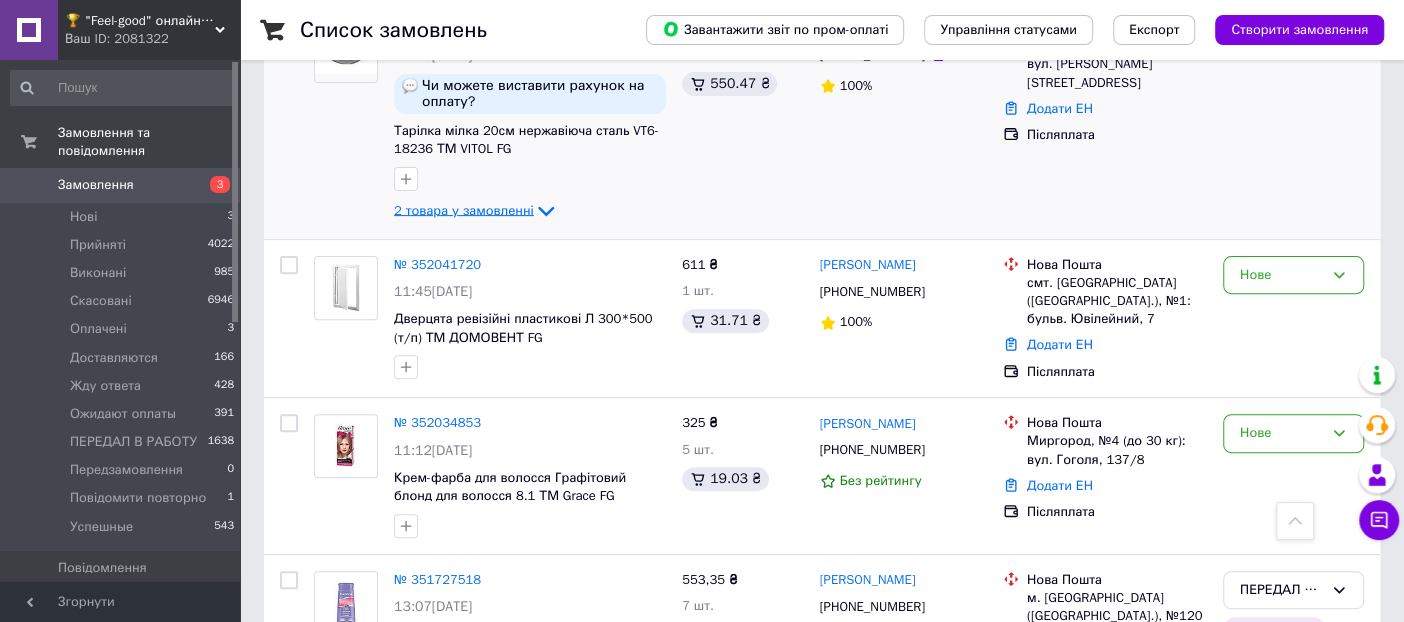 click 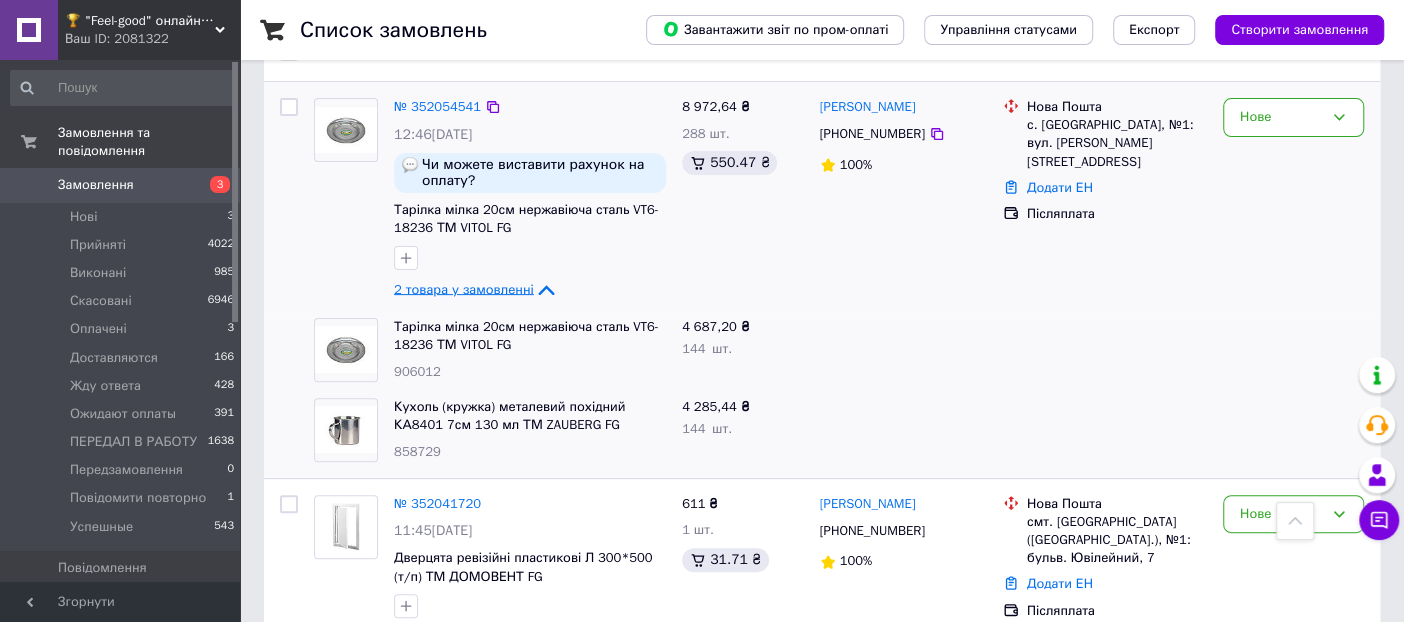 scroll, scrollTop: 222, scrollLeft: 0, axis: vertical 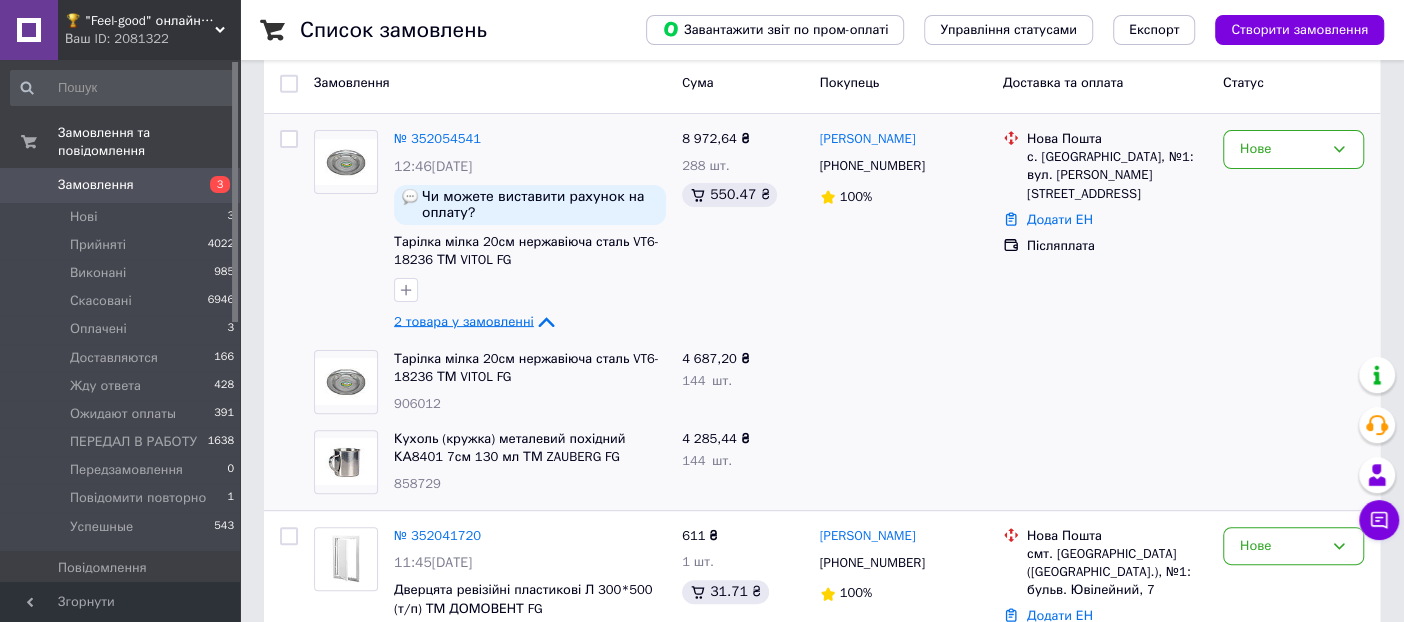 click on "906012" at bounding box center [417, 403] 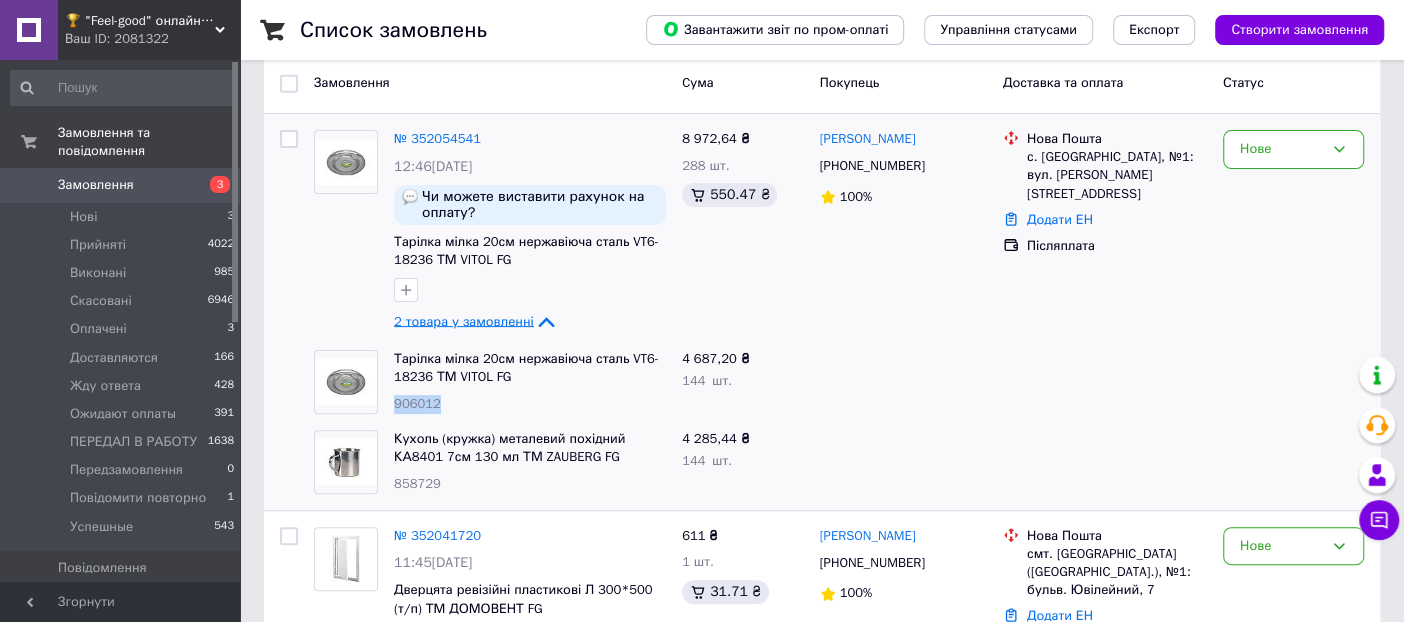 click on "906012" at bounding box center [417, 403] 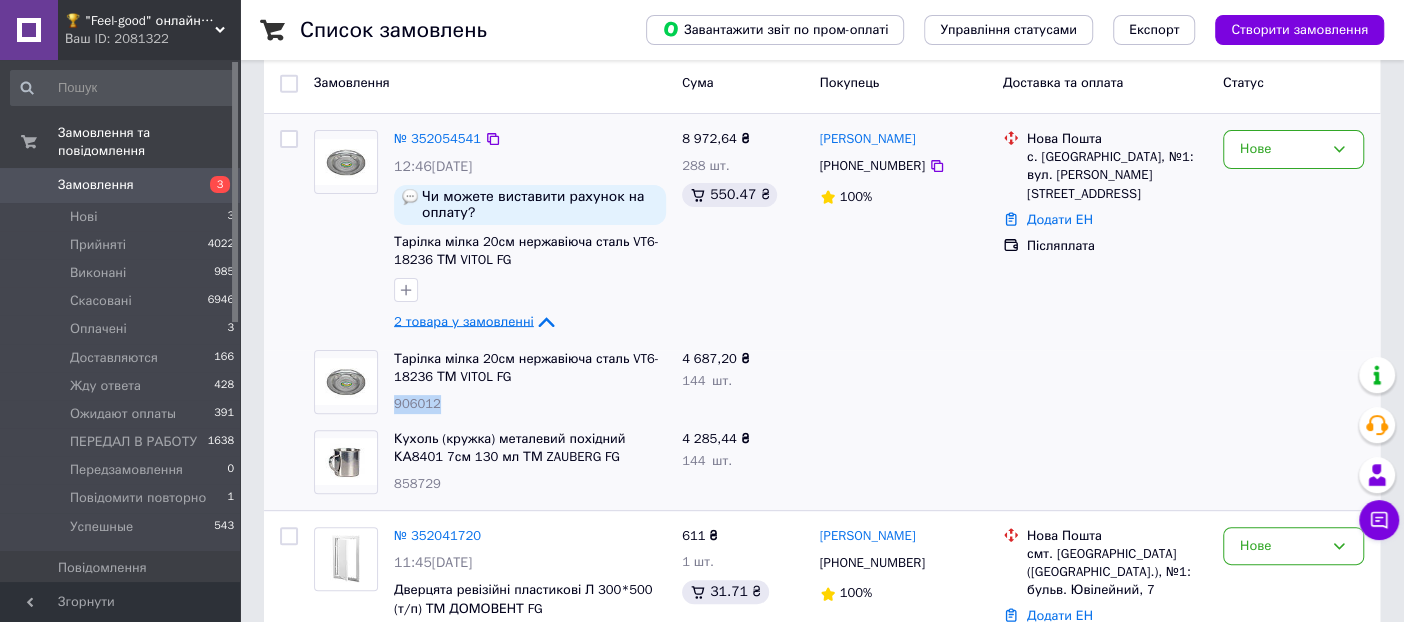 copy on "906012" 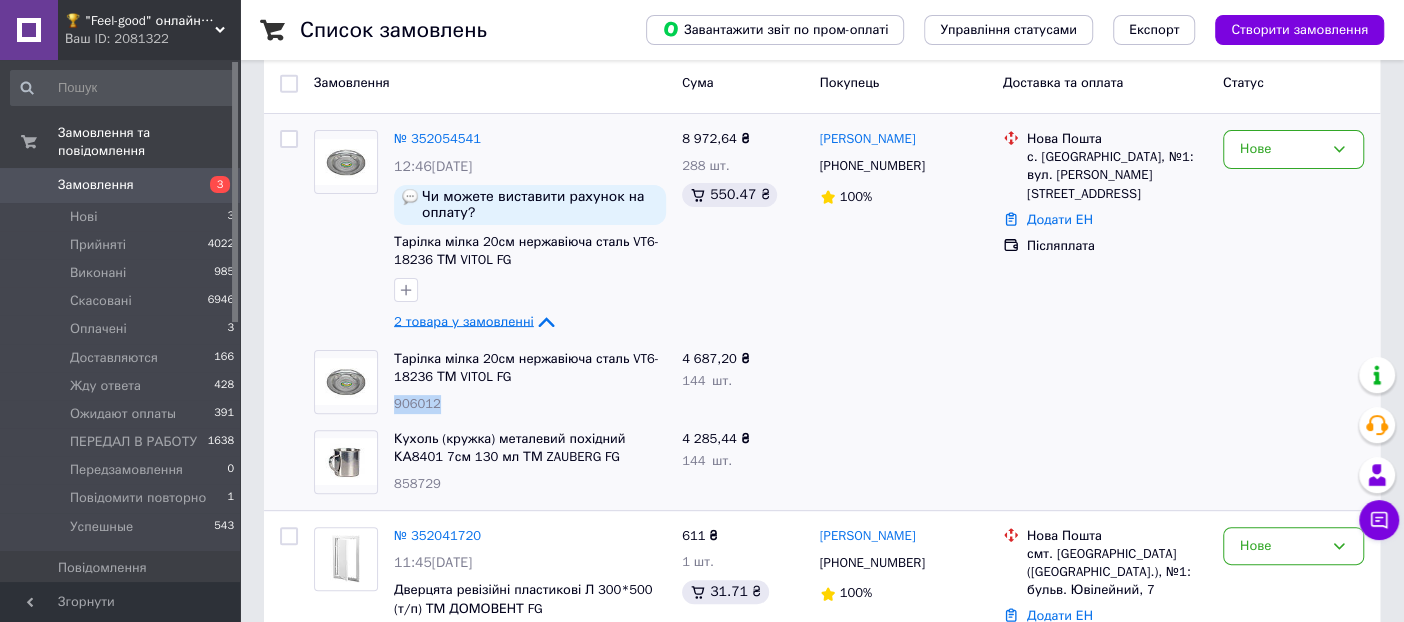 click on "858729" at bounding box center (417, 483) 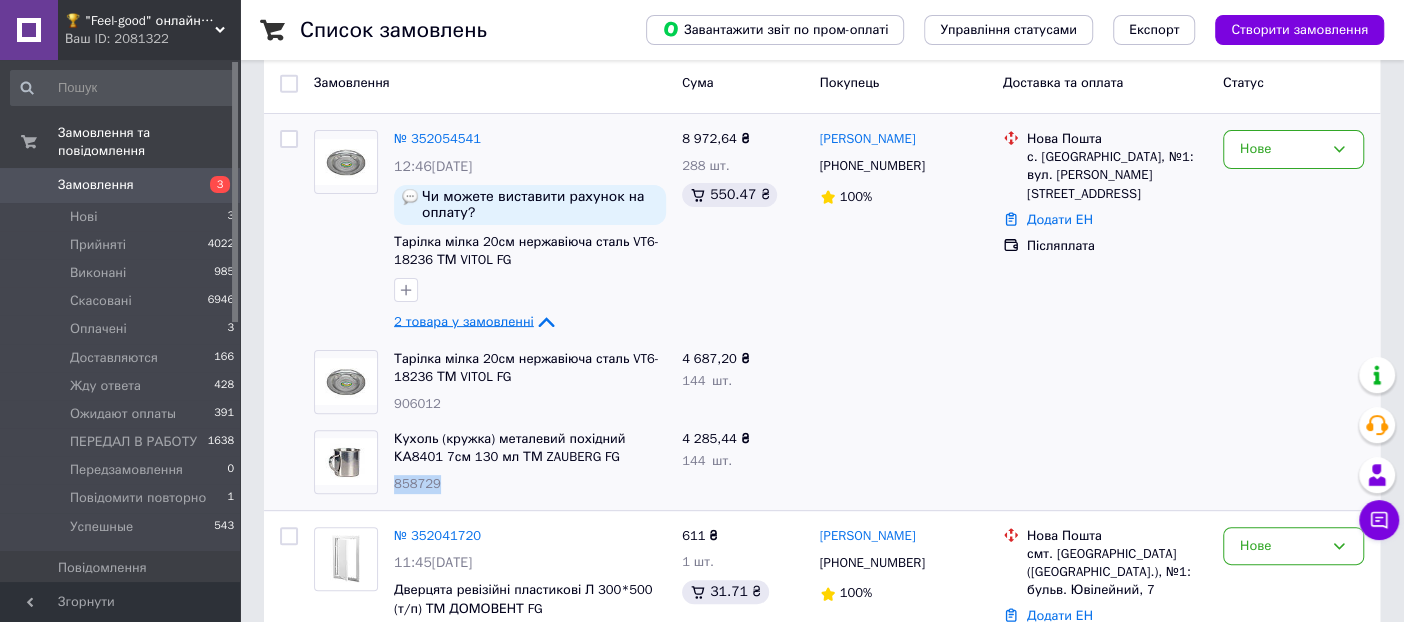 click on "858729" at bounding box center [417, 483] 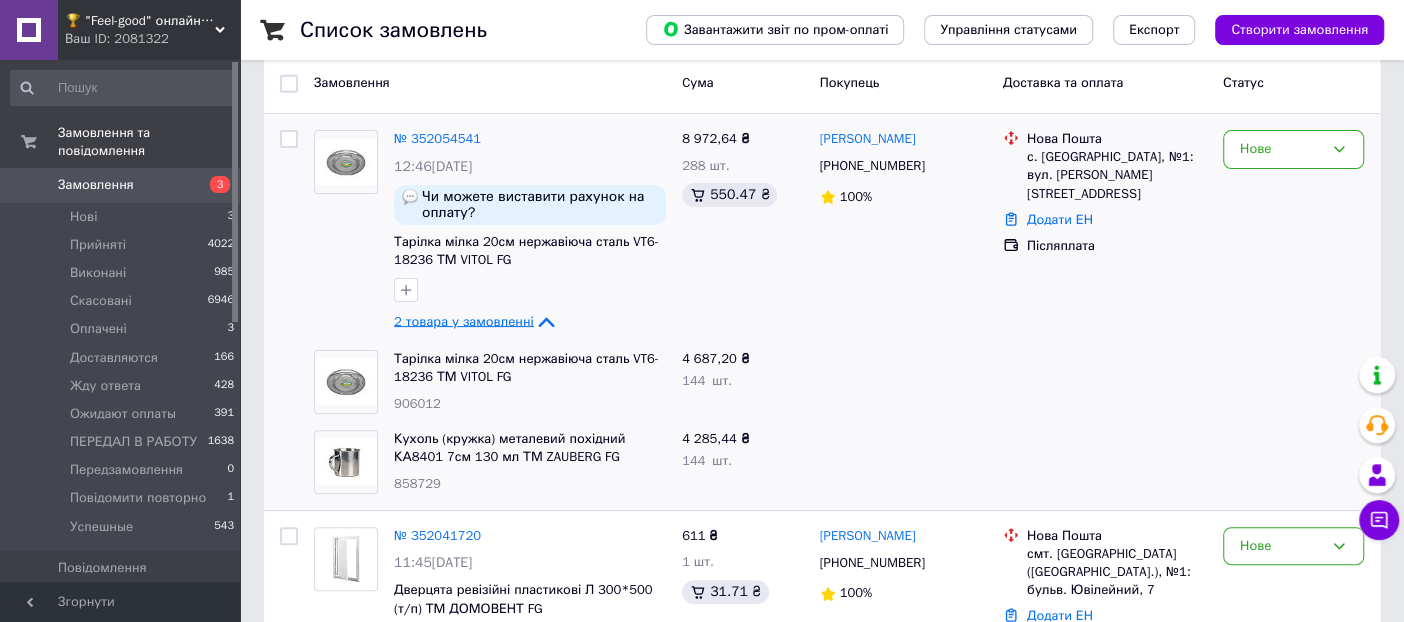 click on "🏆 "Feel-good" онлайн-магазин" at bounding box center (140, 21) 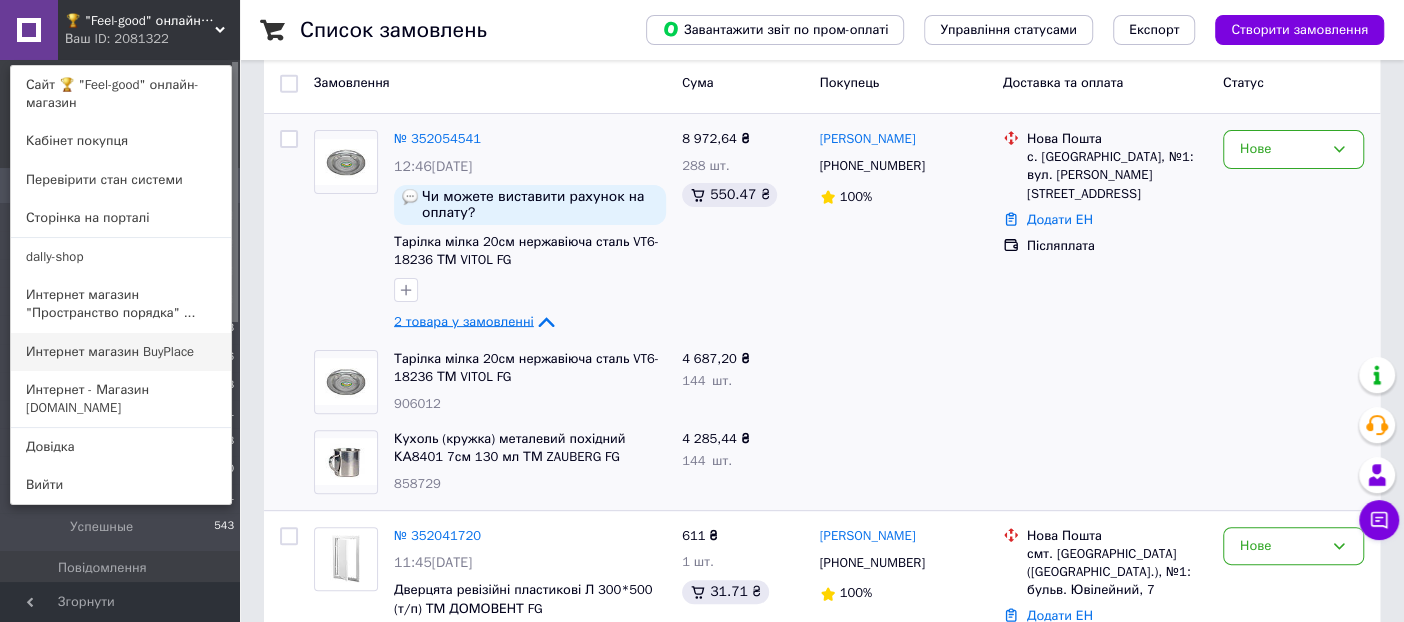 click on "Интернет магазин BuyPlace" at bounding box center [121, 352] 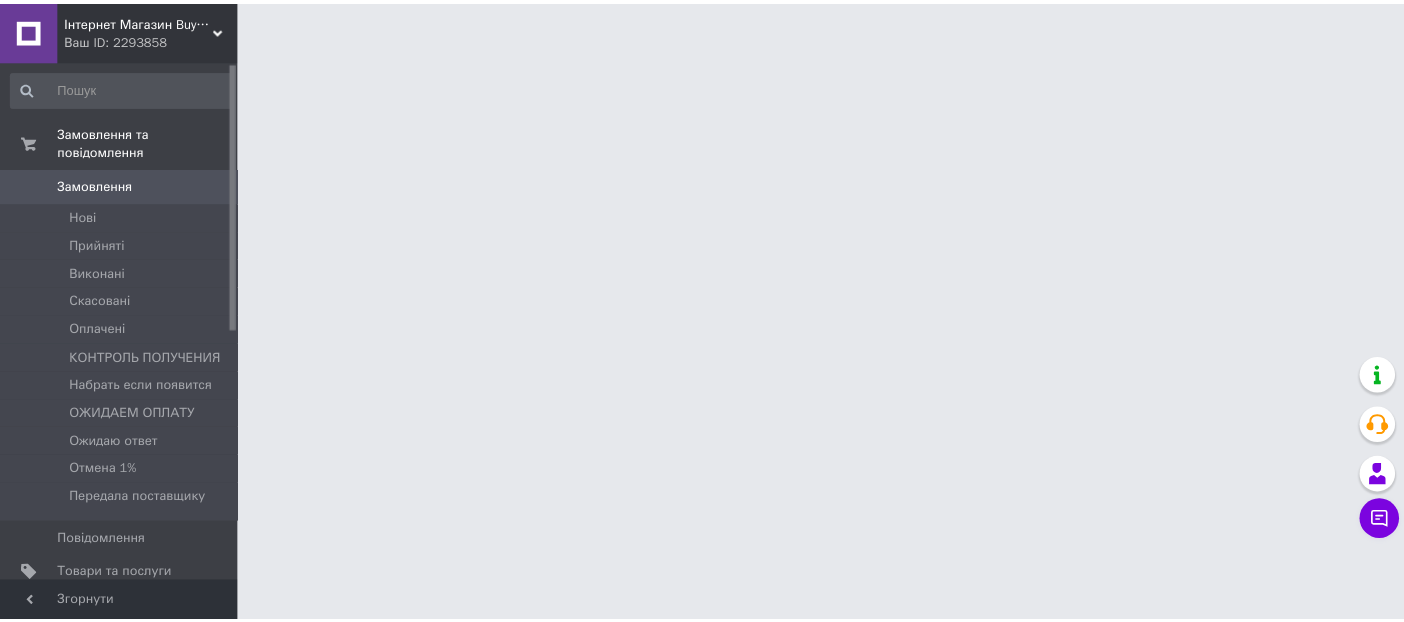 scroll, scrollTop: 0, scrollLeft: 0, axis: both 